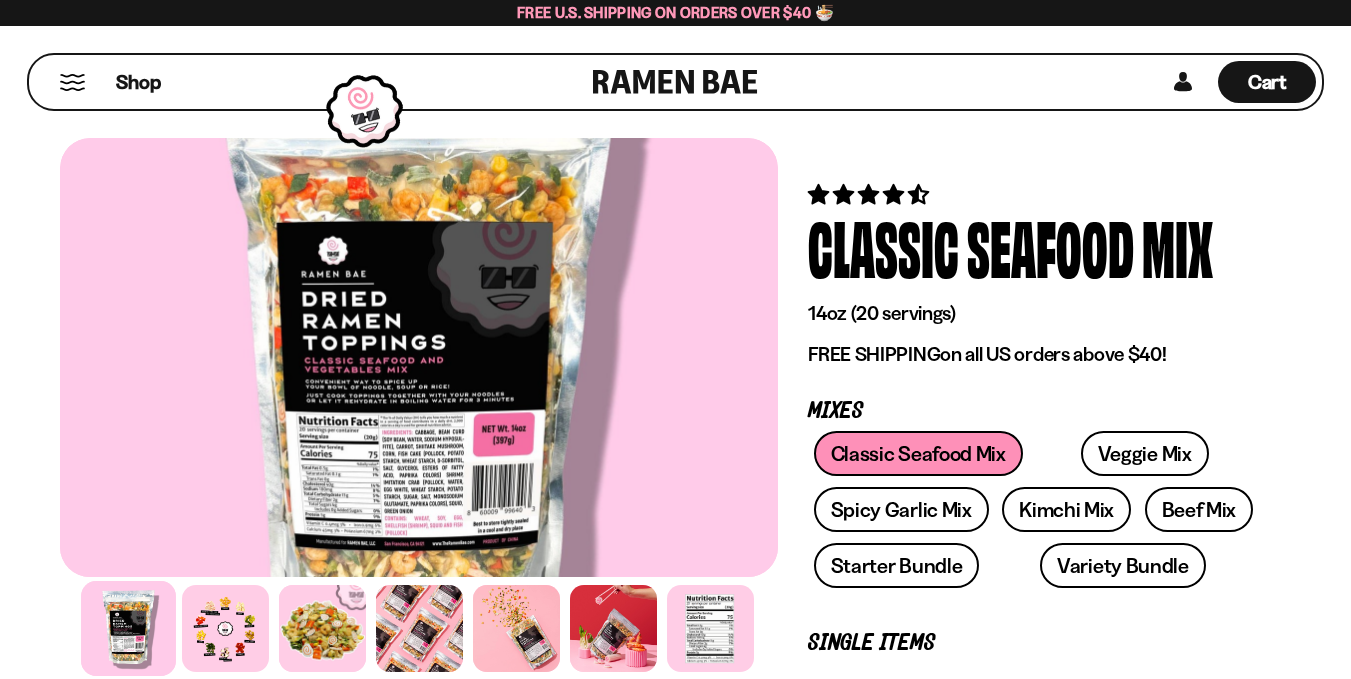 scroll, scrollTop: 0, scrollLeft: 0, axis: both 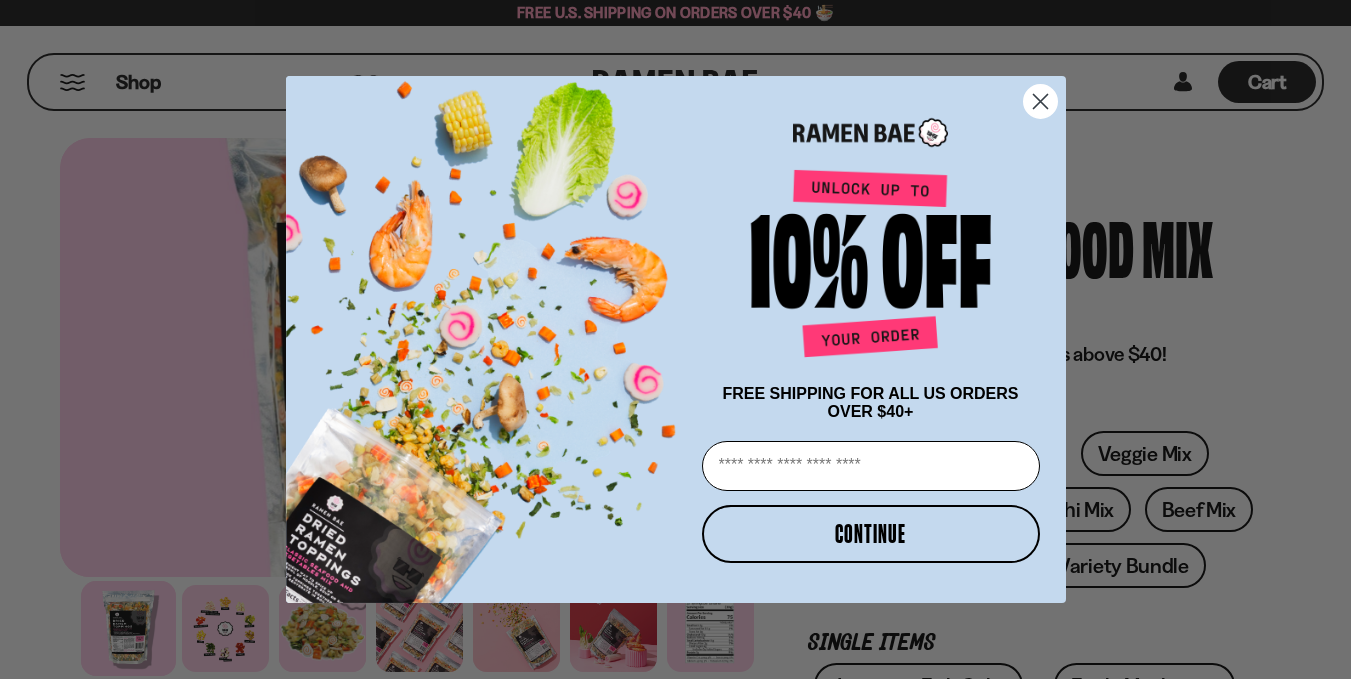 click 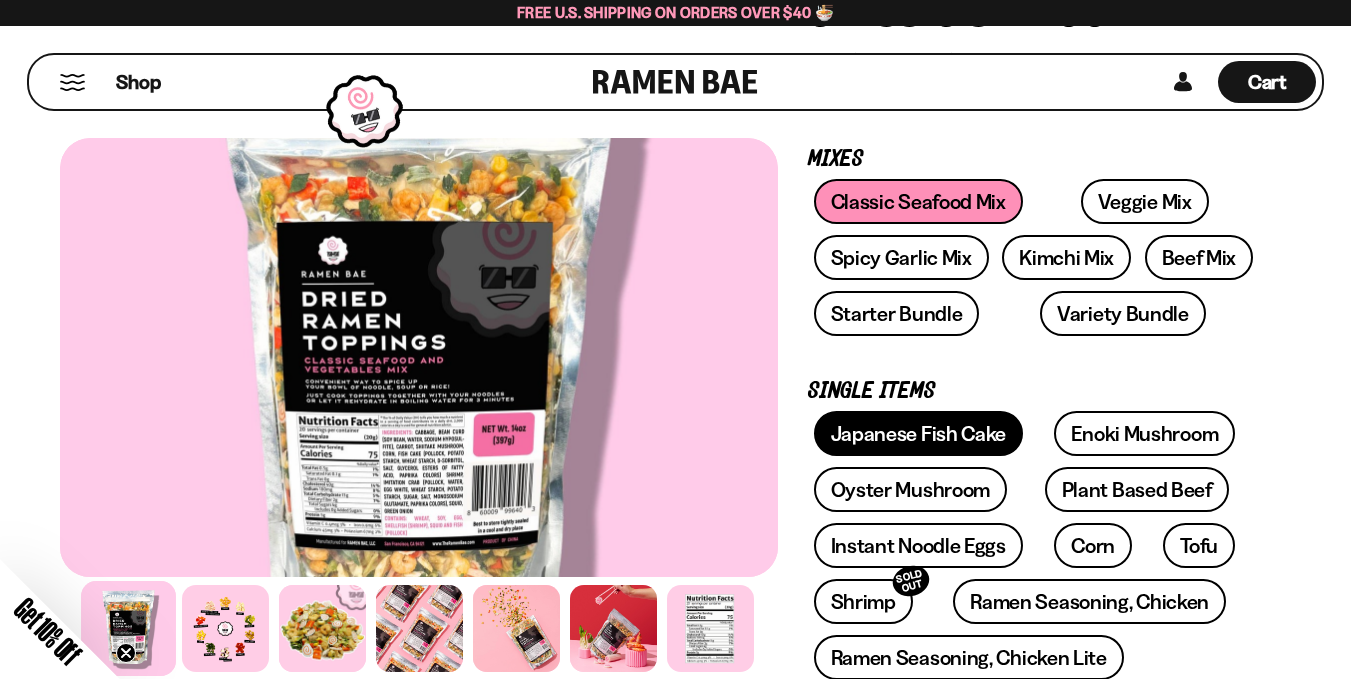 scroll, scrollTop: 0, scrollLeft: 0, axis: both 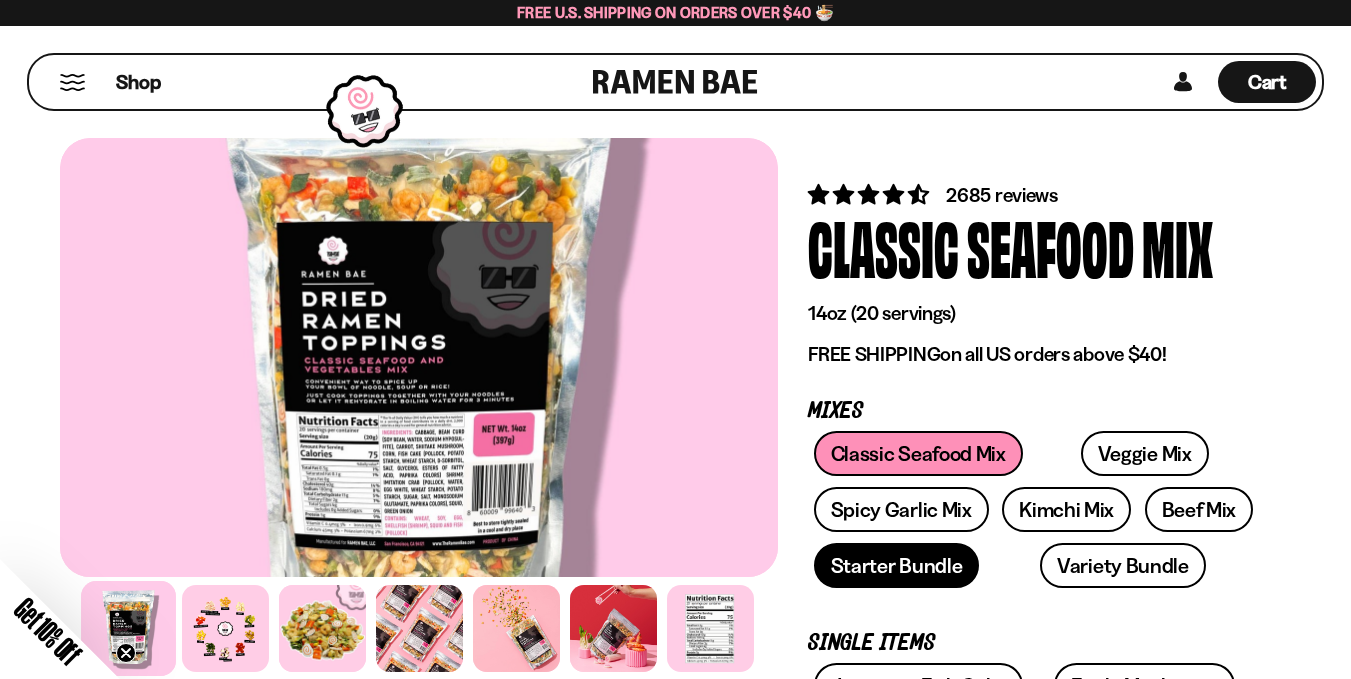 click on "Starter Bundle" at bounding box center (897, 565) 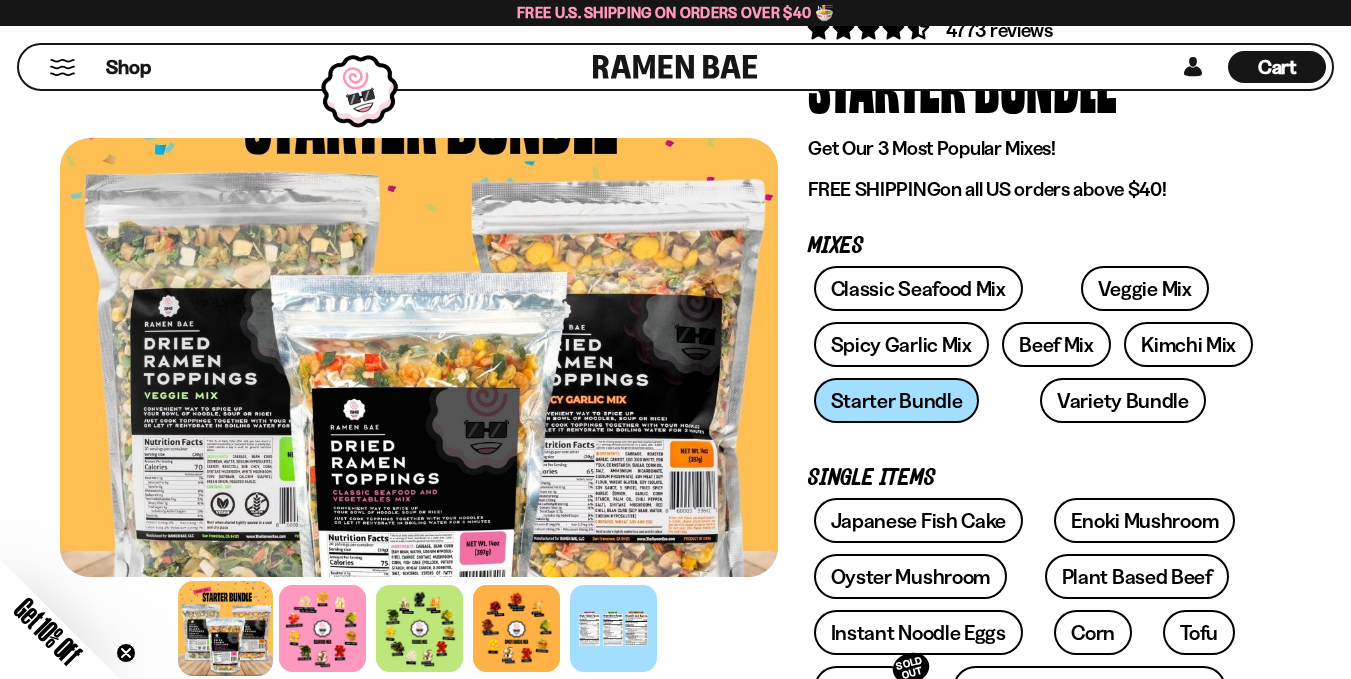 scroll, scrollTop: 200, scrollLeft: 0, axis: vertical 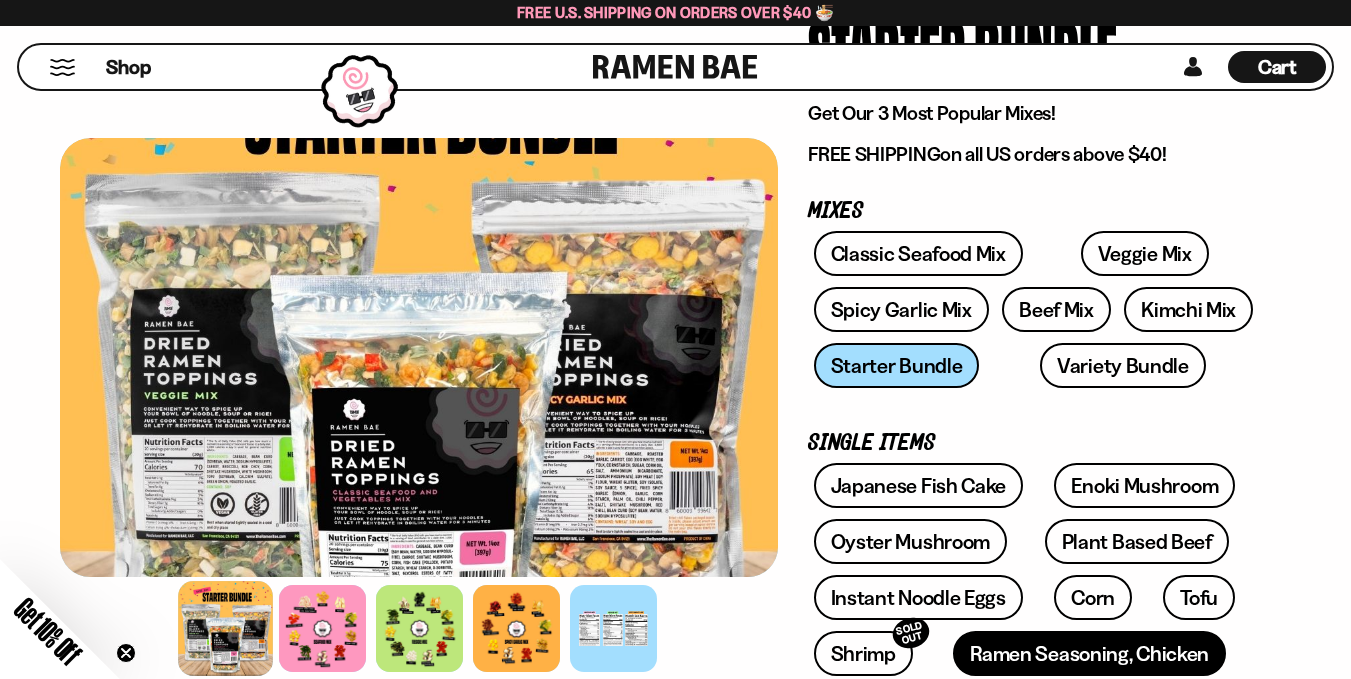 click on "Ramen Seasoning, Chicken" at bounding box center [1089, 653] 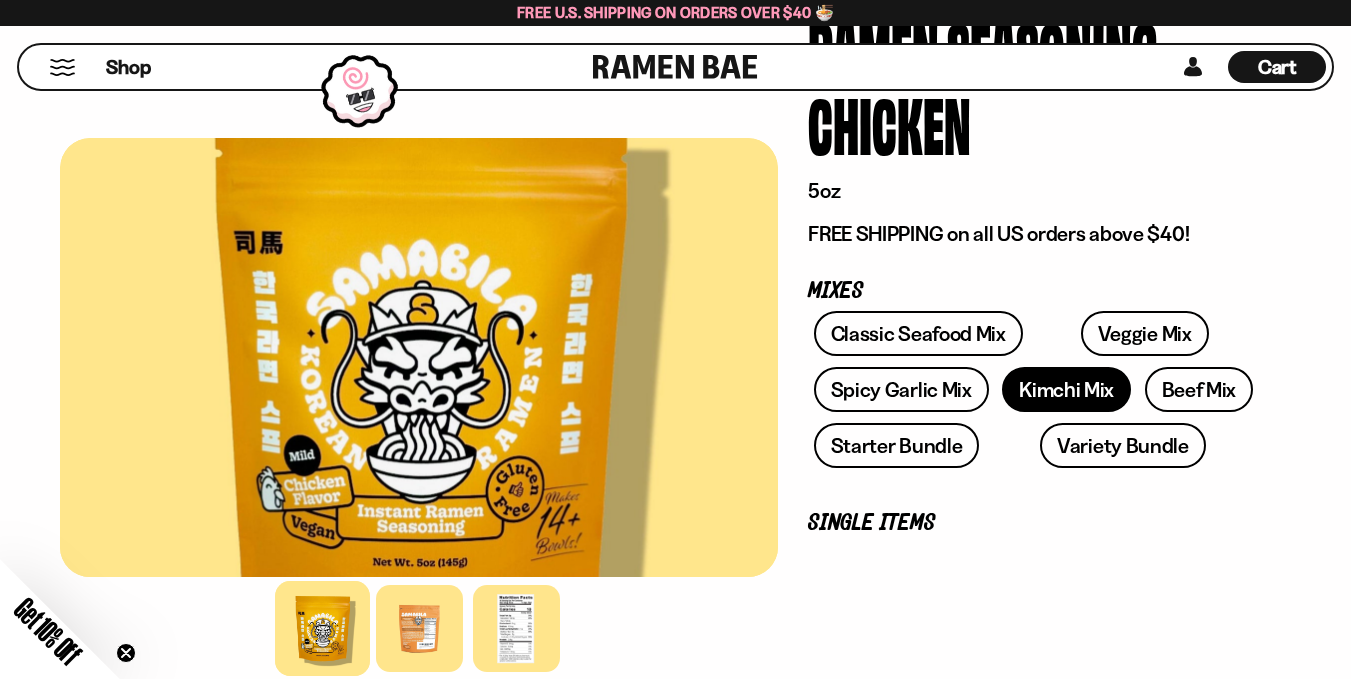 scroll, scrollTop: 200, scrollLeft: 0, axis: vertical 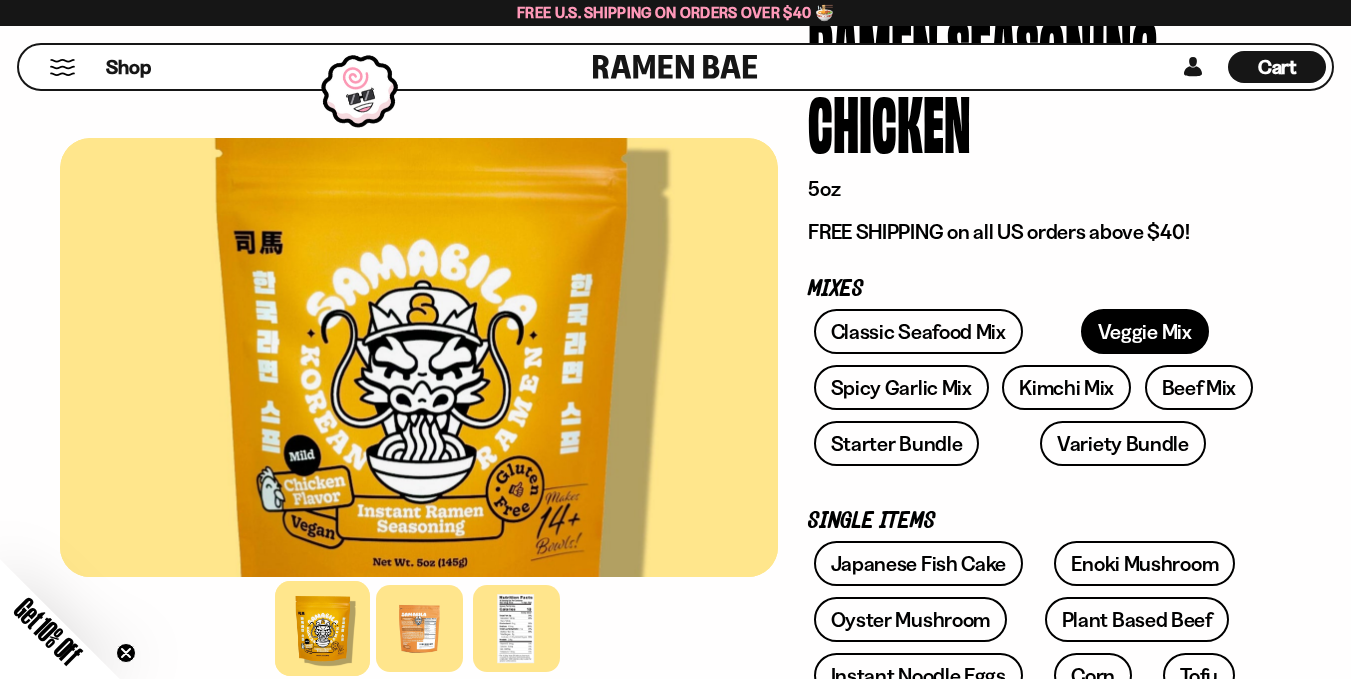 click on "Veggie Mix" at bounding box center [1145, 331] 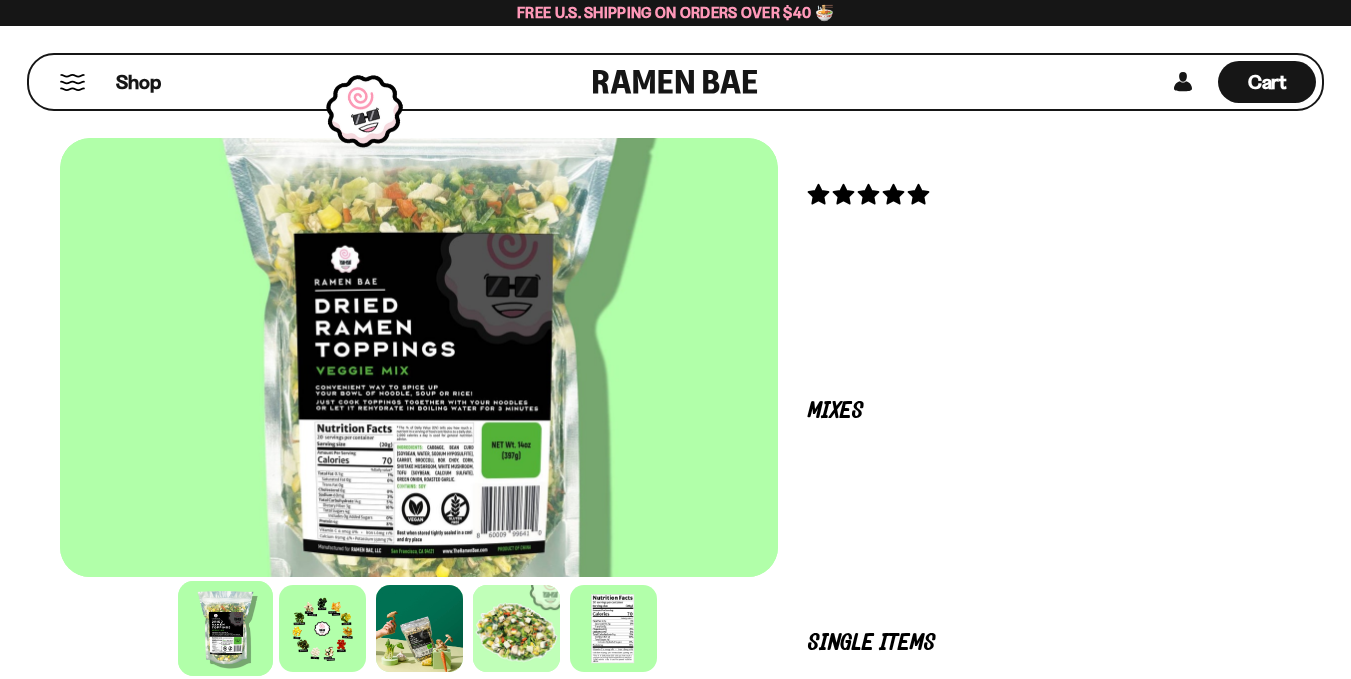scroll, scrollTop: 0, scrollLeft: 0, axis: both 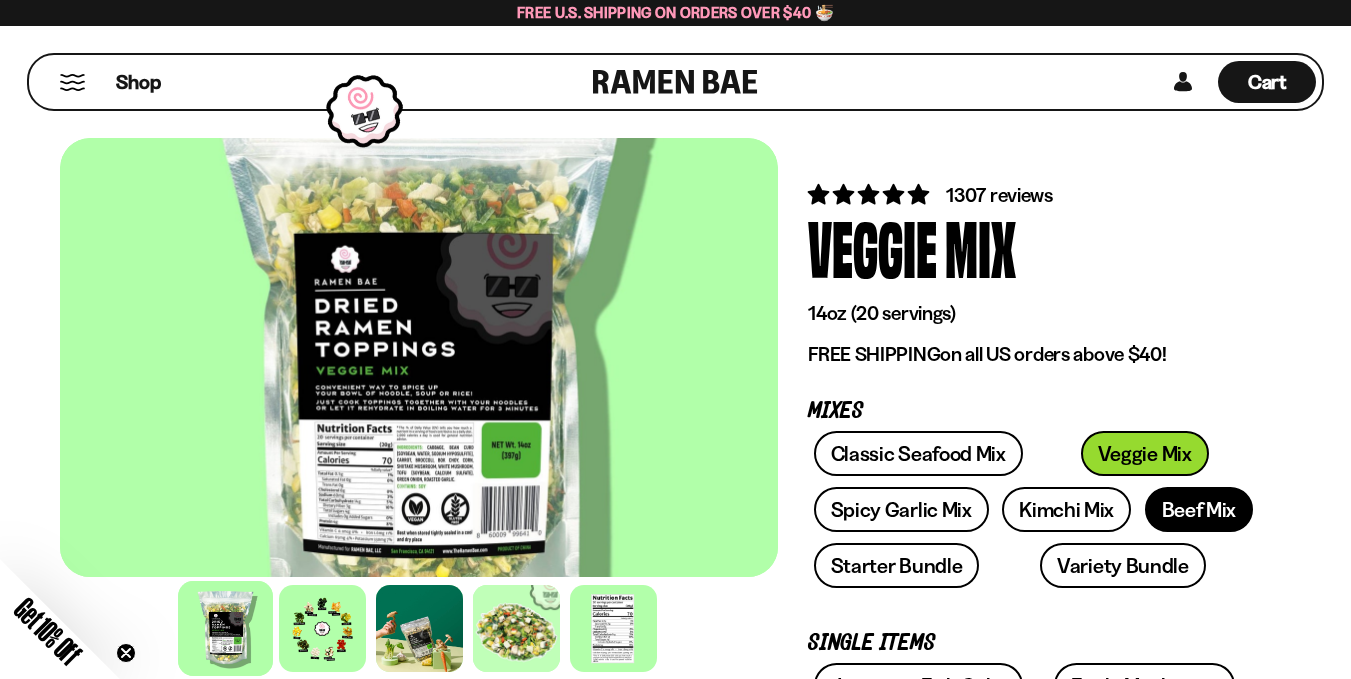 click on "Beef Mix" at bounding box center [1199, 509] 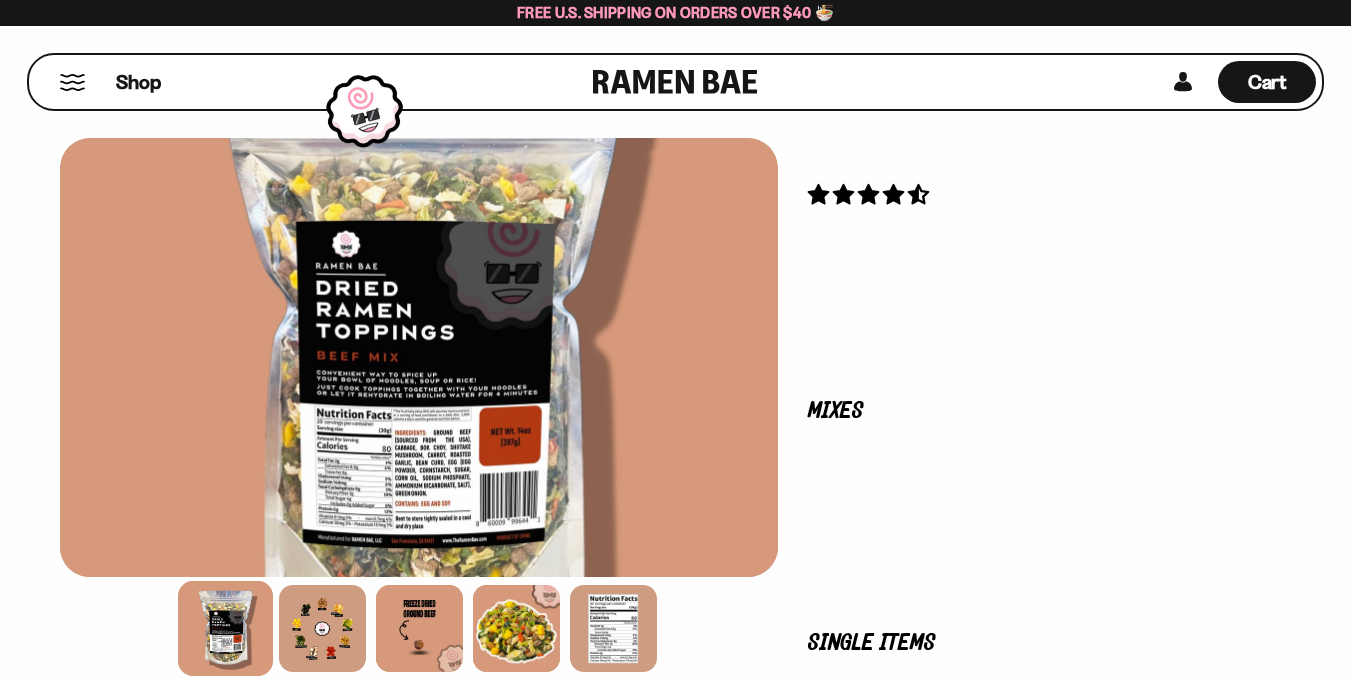 scroll, scrollTop: 0, scrollLeft: 0, axis: both 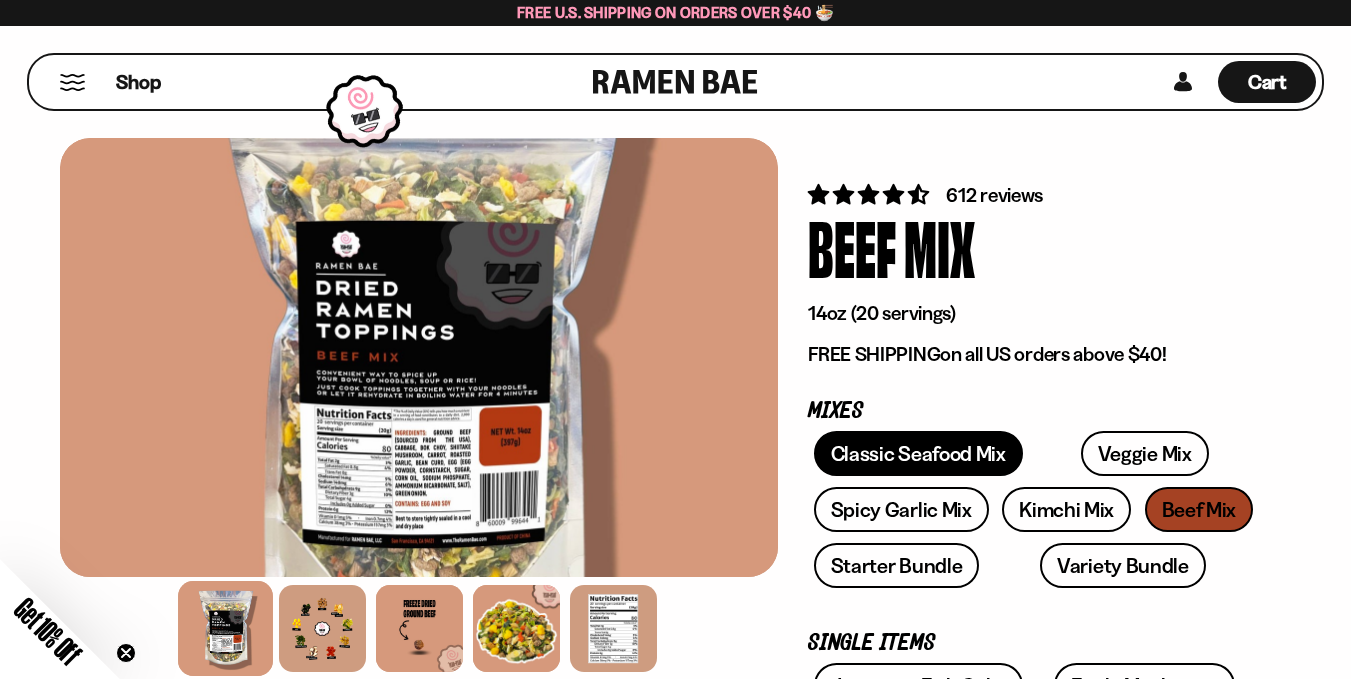 click on "Classic Seafood Mix" at bounding box center [918, 453] 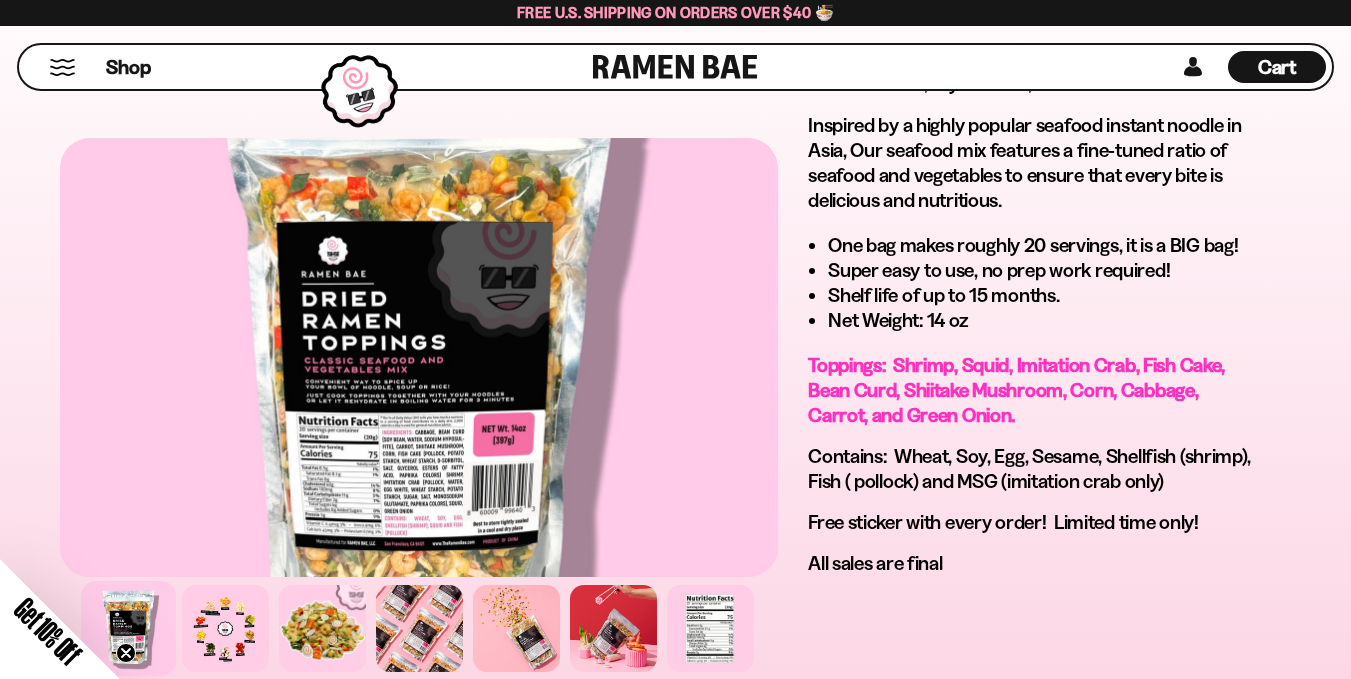 scroll, scrollTop: 800, scrollLeft: 0, axis: vertical 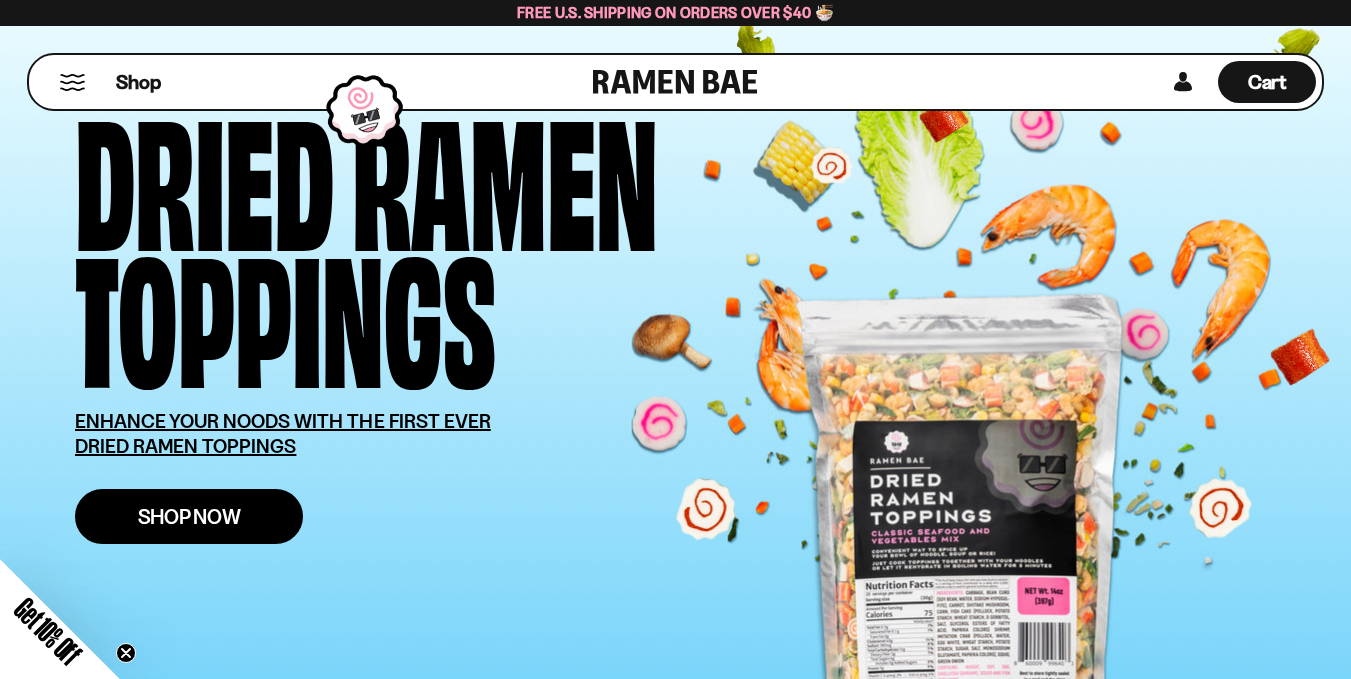 click on "Shop Now" at bounding box center [189, 516] 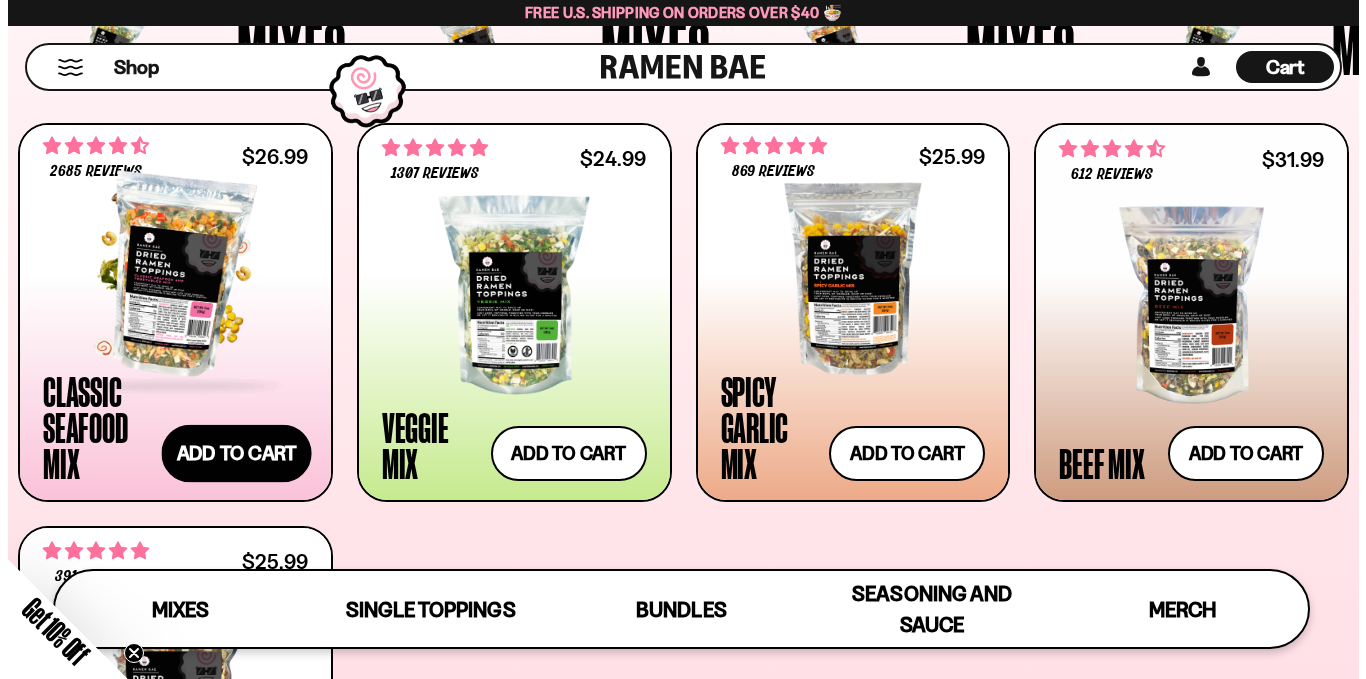 scroll, scrollTop: 700, scrollLeft: 0, axis: vertical 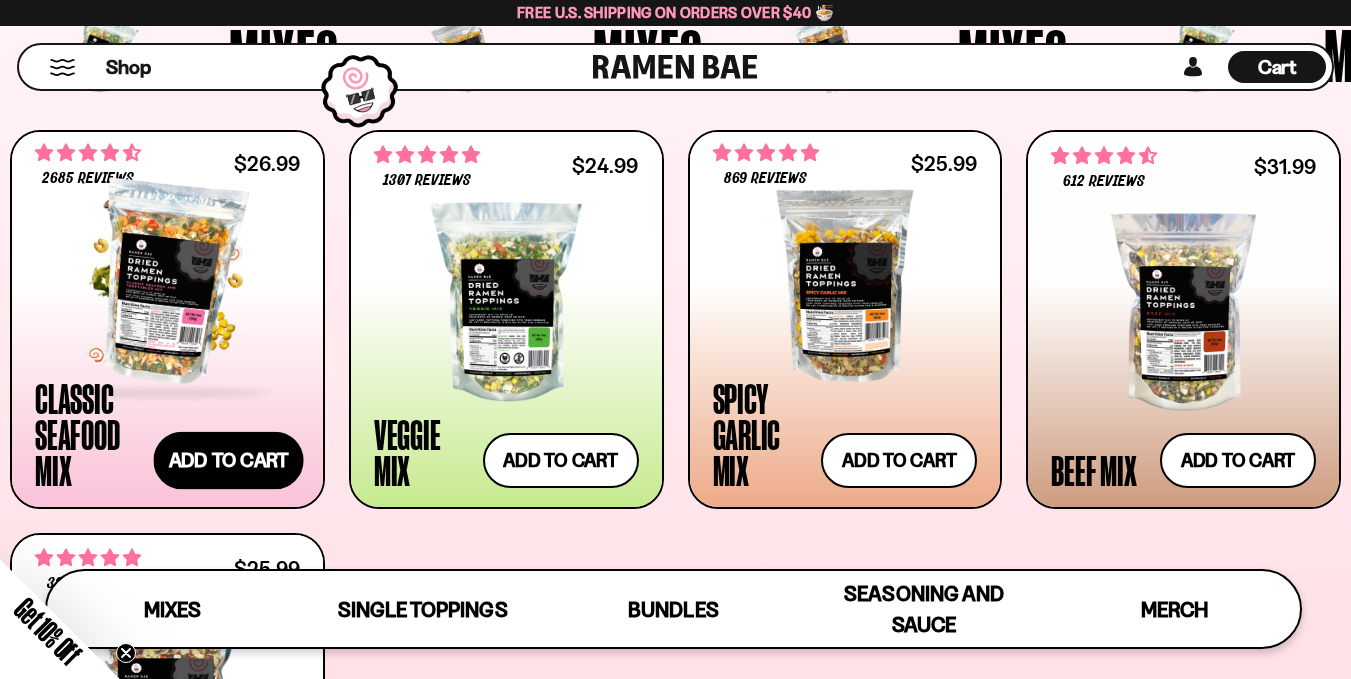 click on "Add to cart
Add
—
Regular price
$26.99
Regular price
Sale price
$26.99
Unit price
/
per" at bounding box center [228, 461] 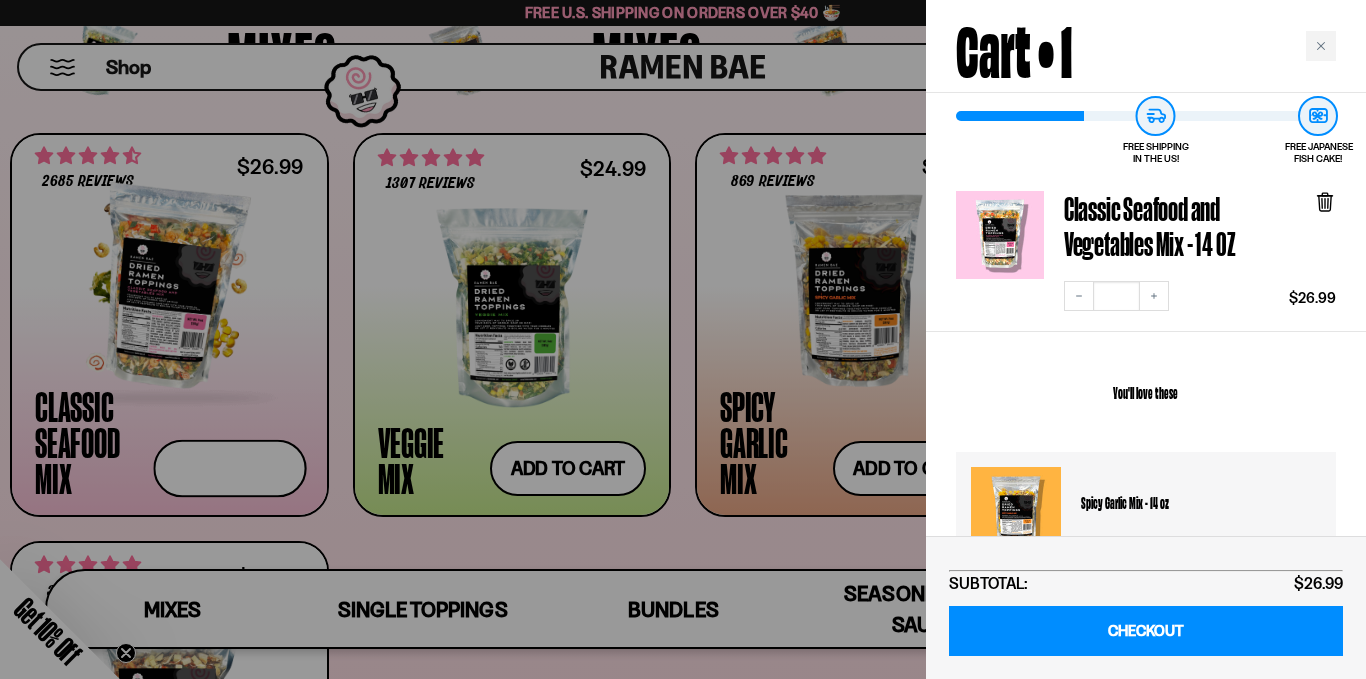 scroll, scrollTop: 200, scrollLeft: 0, axis: vertical 